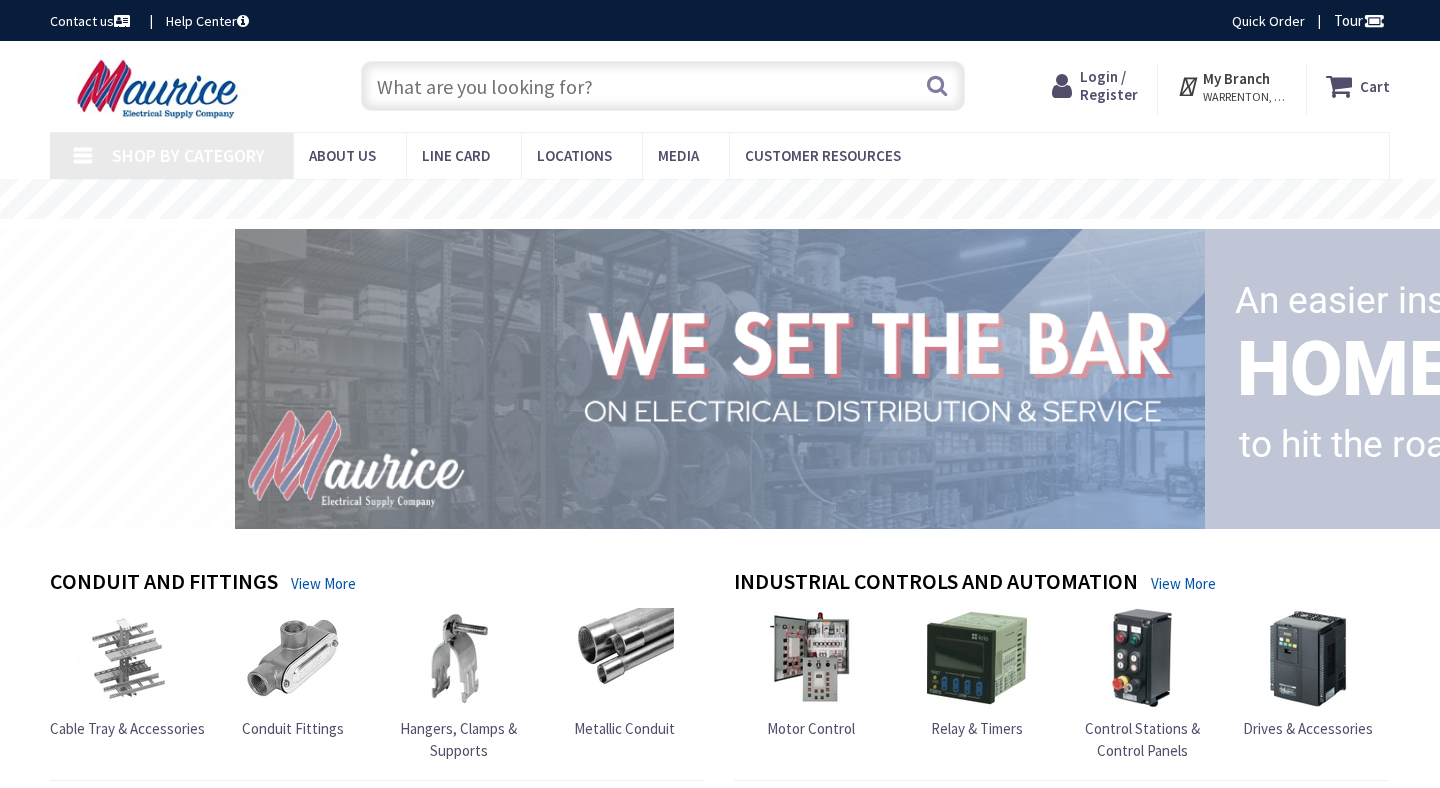 scroll, scrollTop: 0, scrollLeft: 0, axis: both 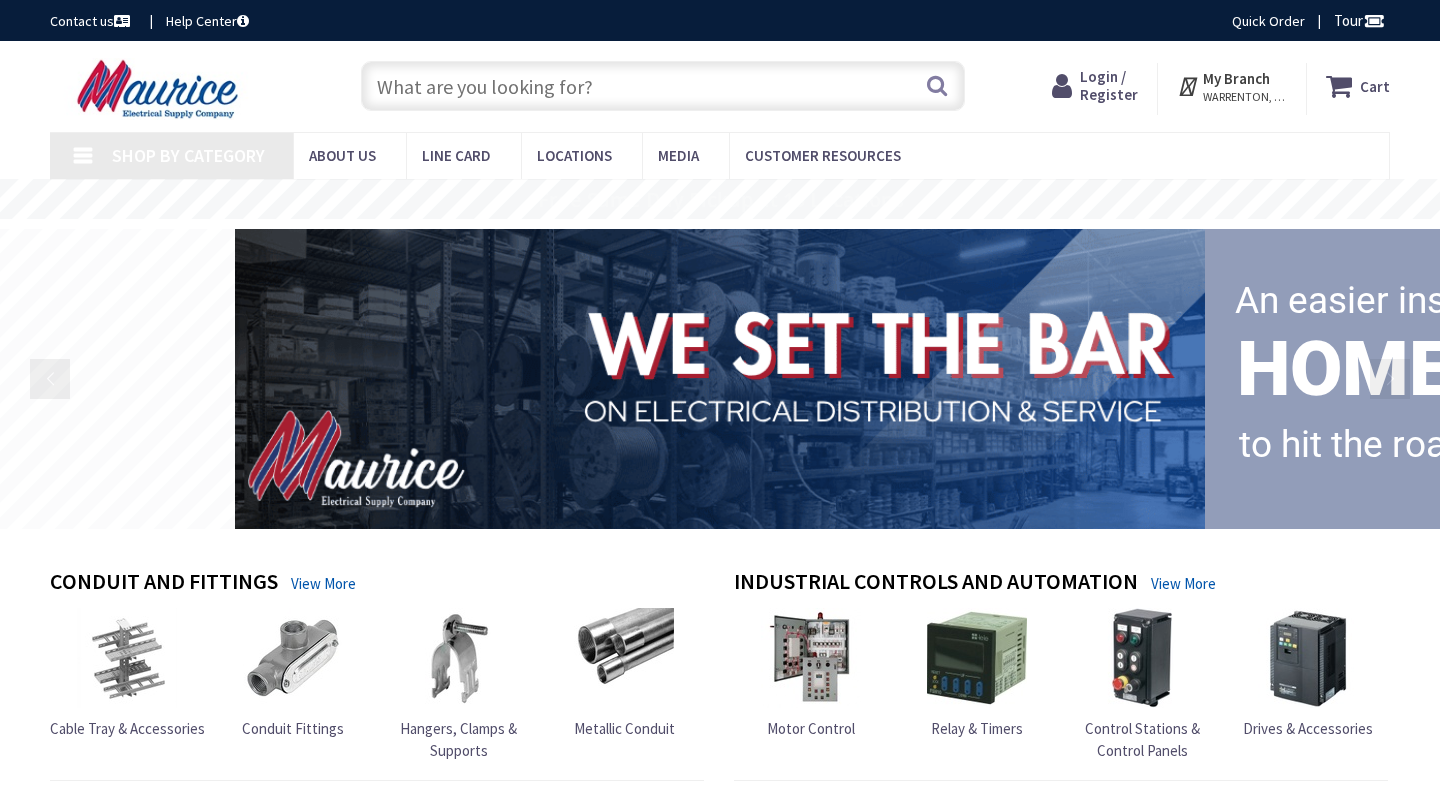 type on "[GEOGRAPHIC_DATA], [STREET_ADDRESS][PERSON_NAME]" 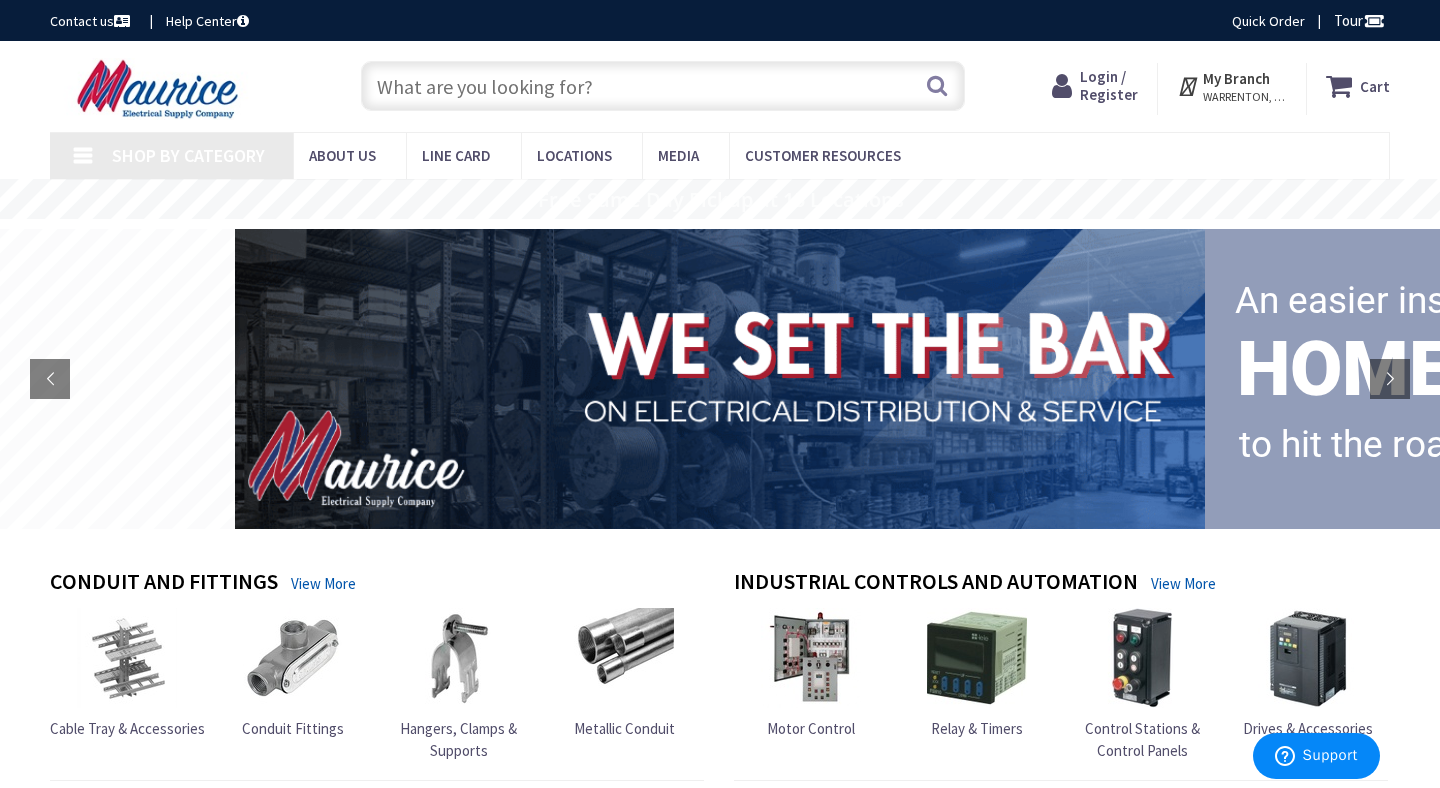 click on "Login / Register" at bounding box center (1109, 85) 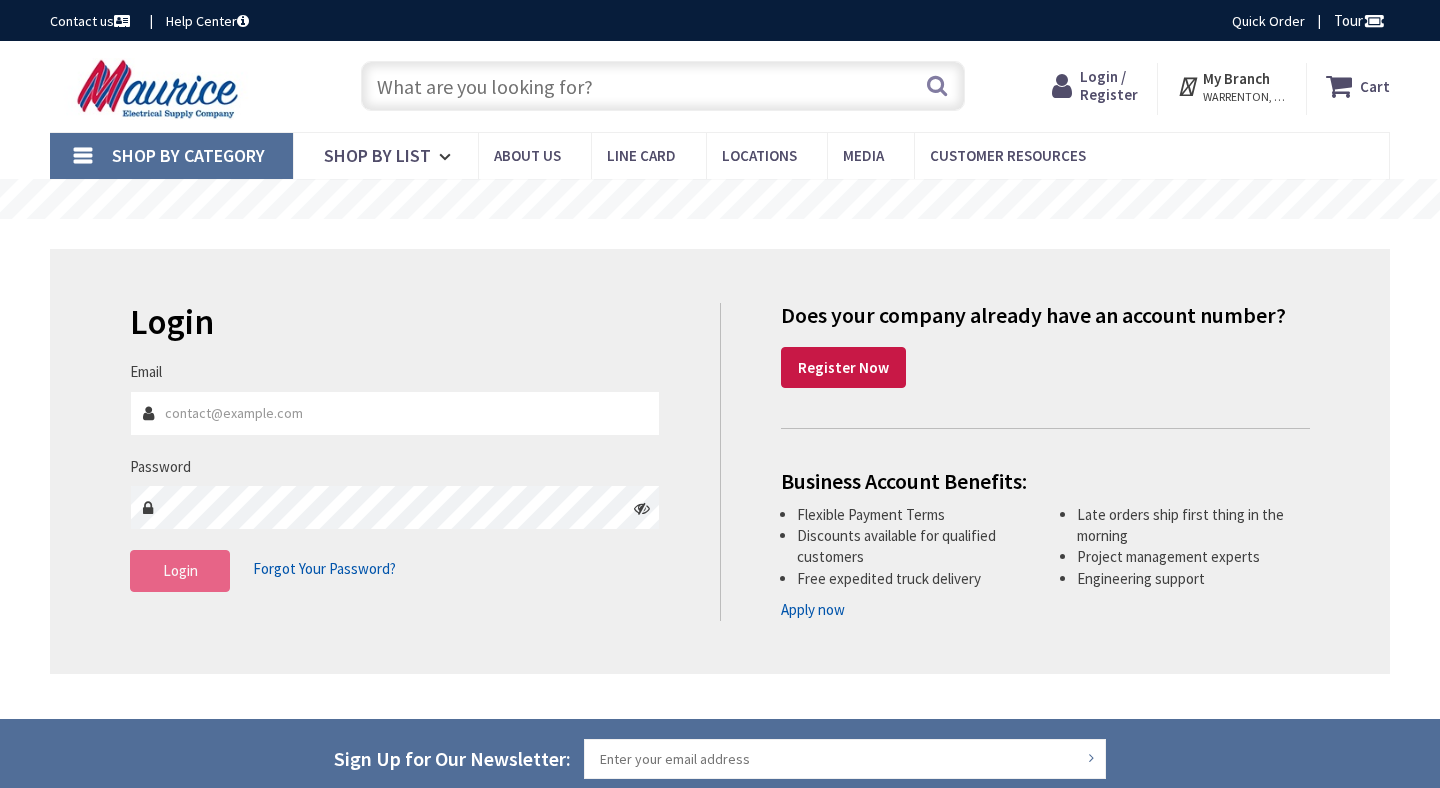 scroll, scrollTop: 0, scrollLeft: 0, axis: both 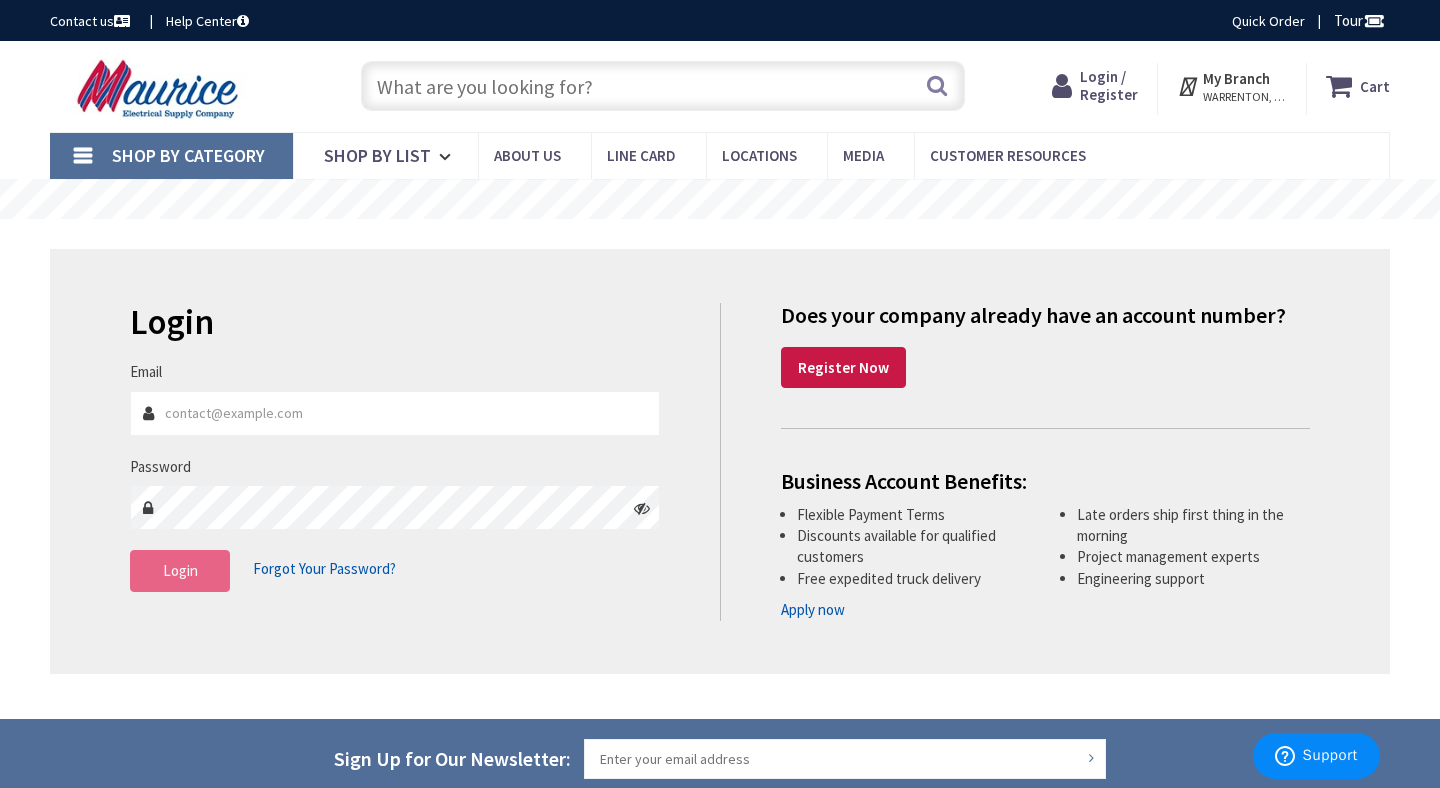 type on "[EMAIL_ADDRESS][DOMAIN_NAME]" 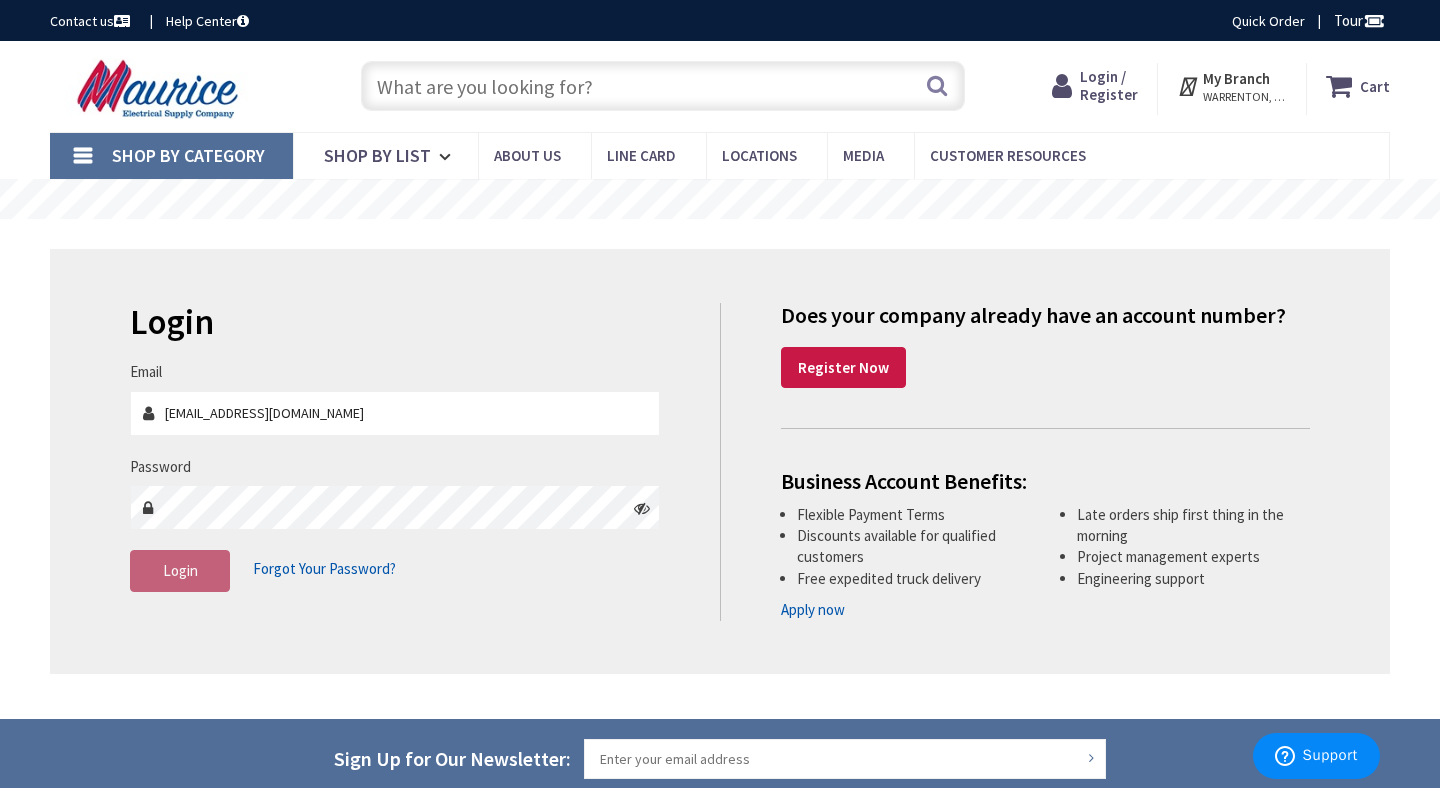 click on "Login" at bounding box center (180, 571) 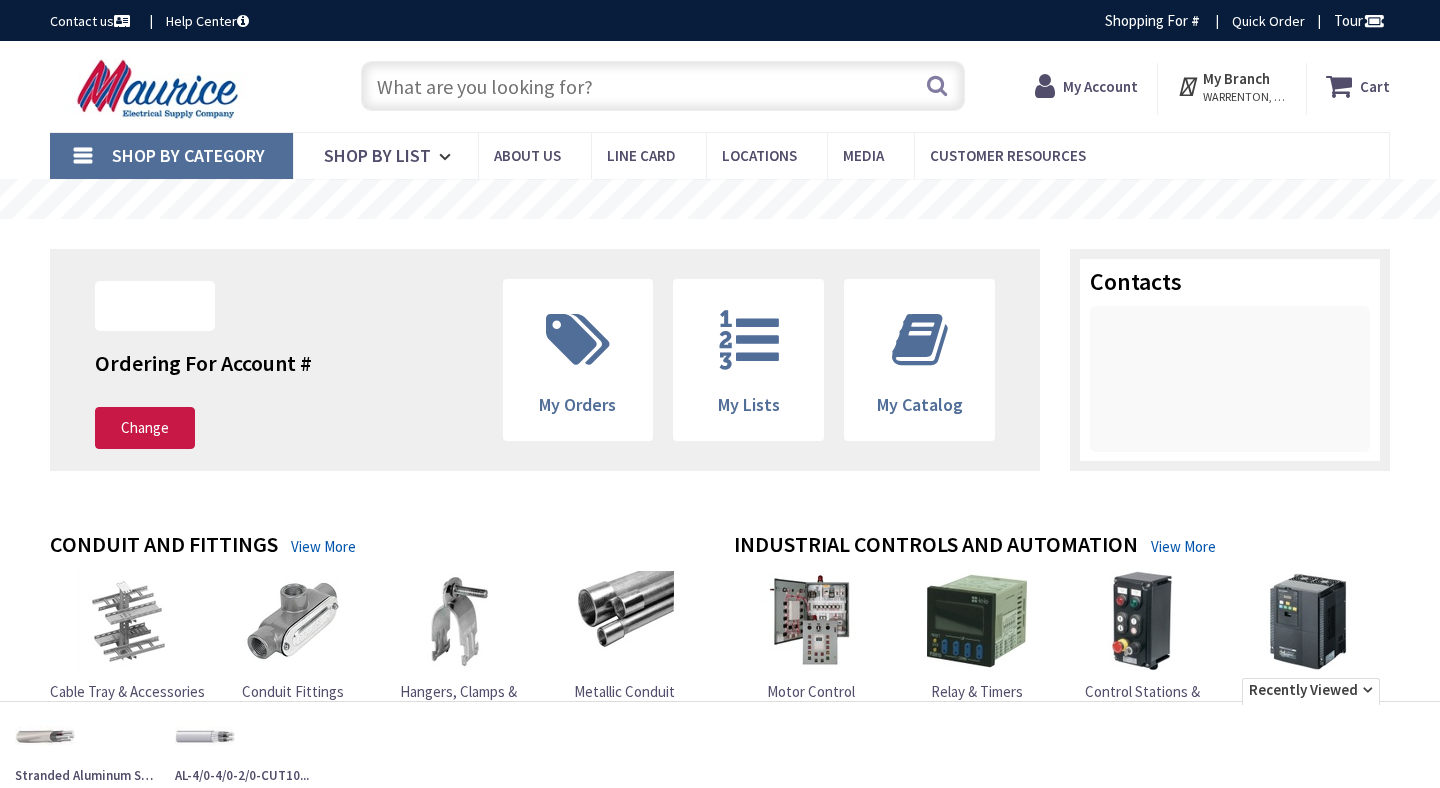 scroll, scrollTop: 0, scrollLeft: 0, axis: both 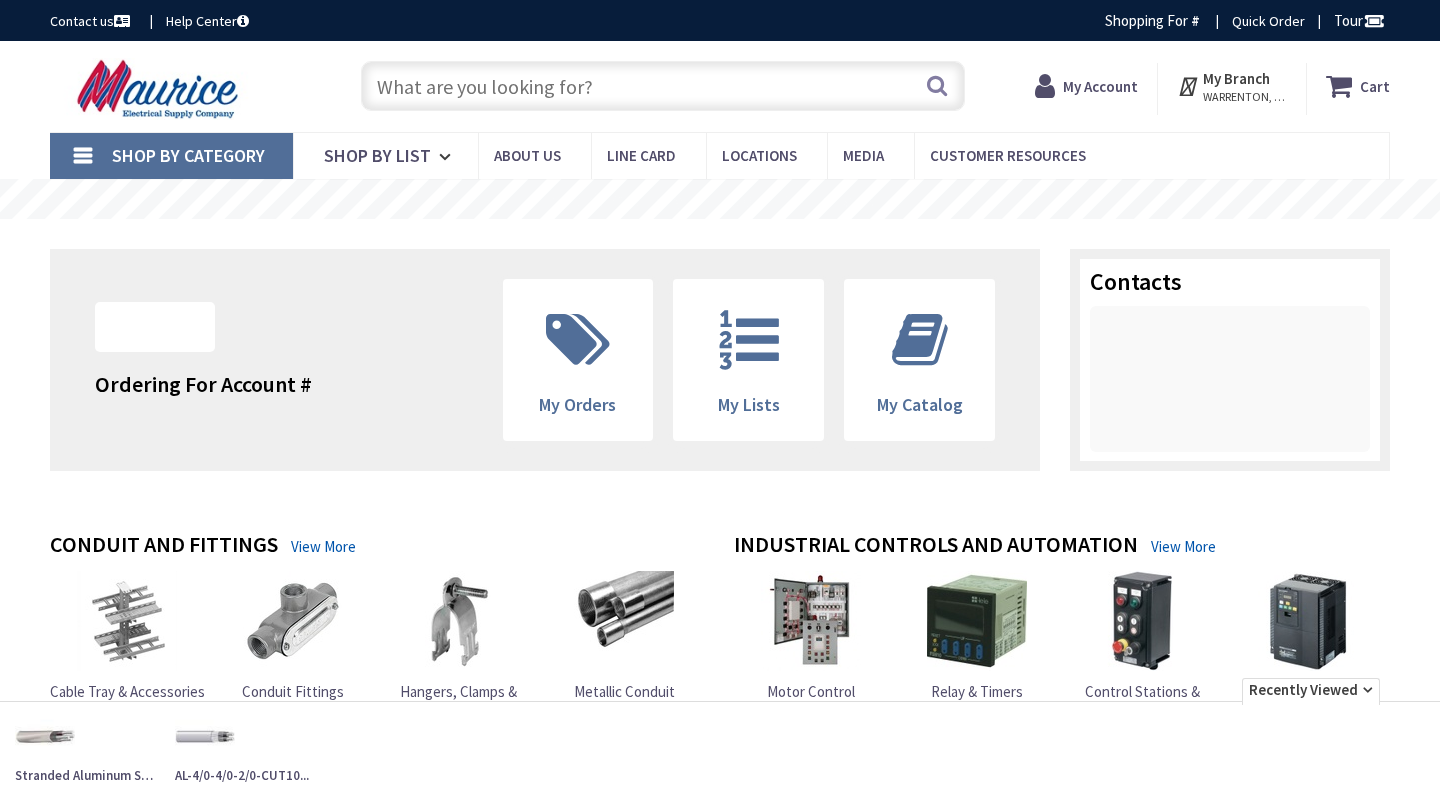 click at bounding box center (663, 86) 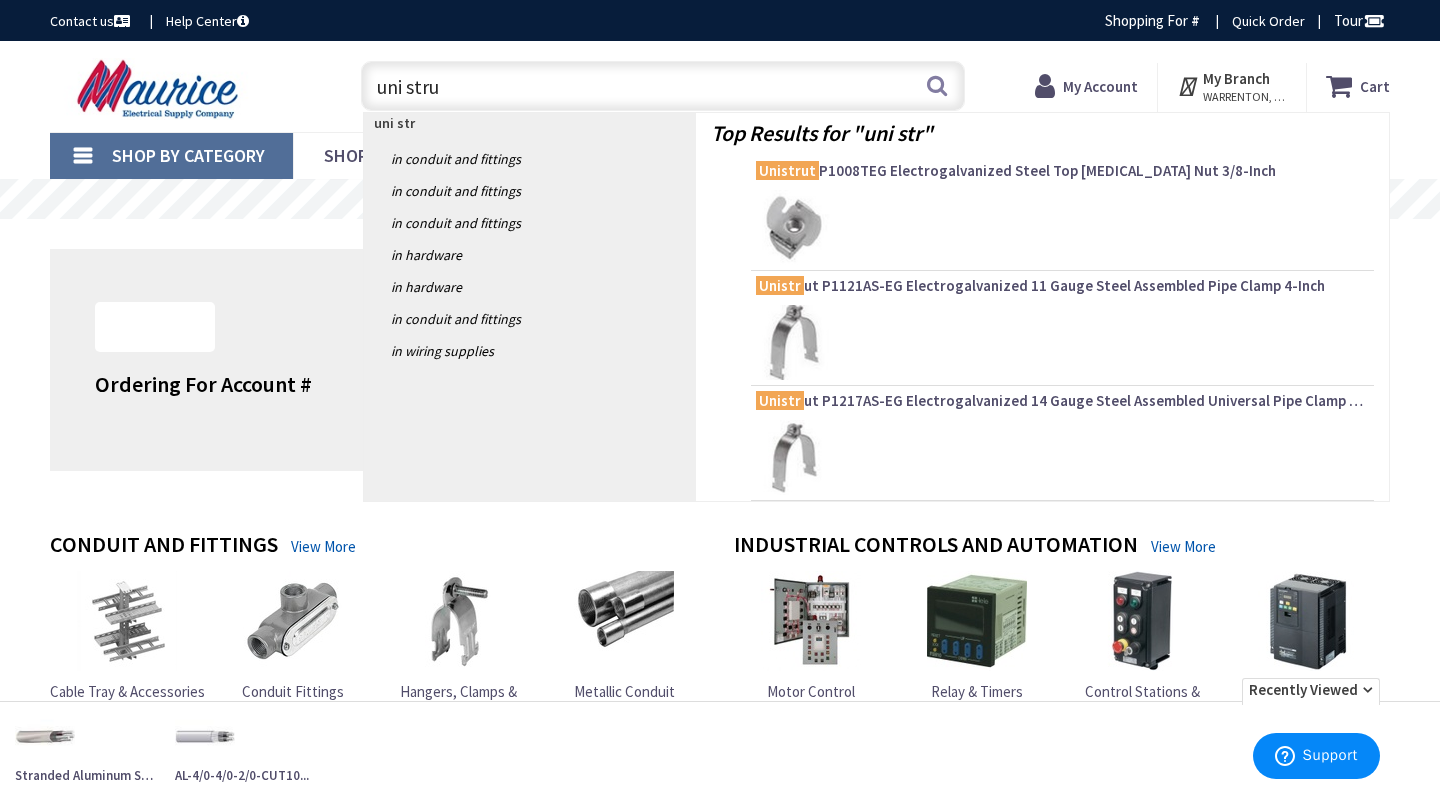 type on "uni strut" 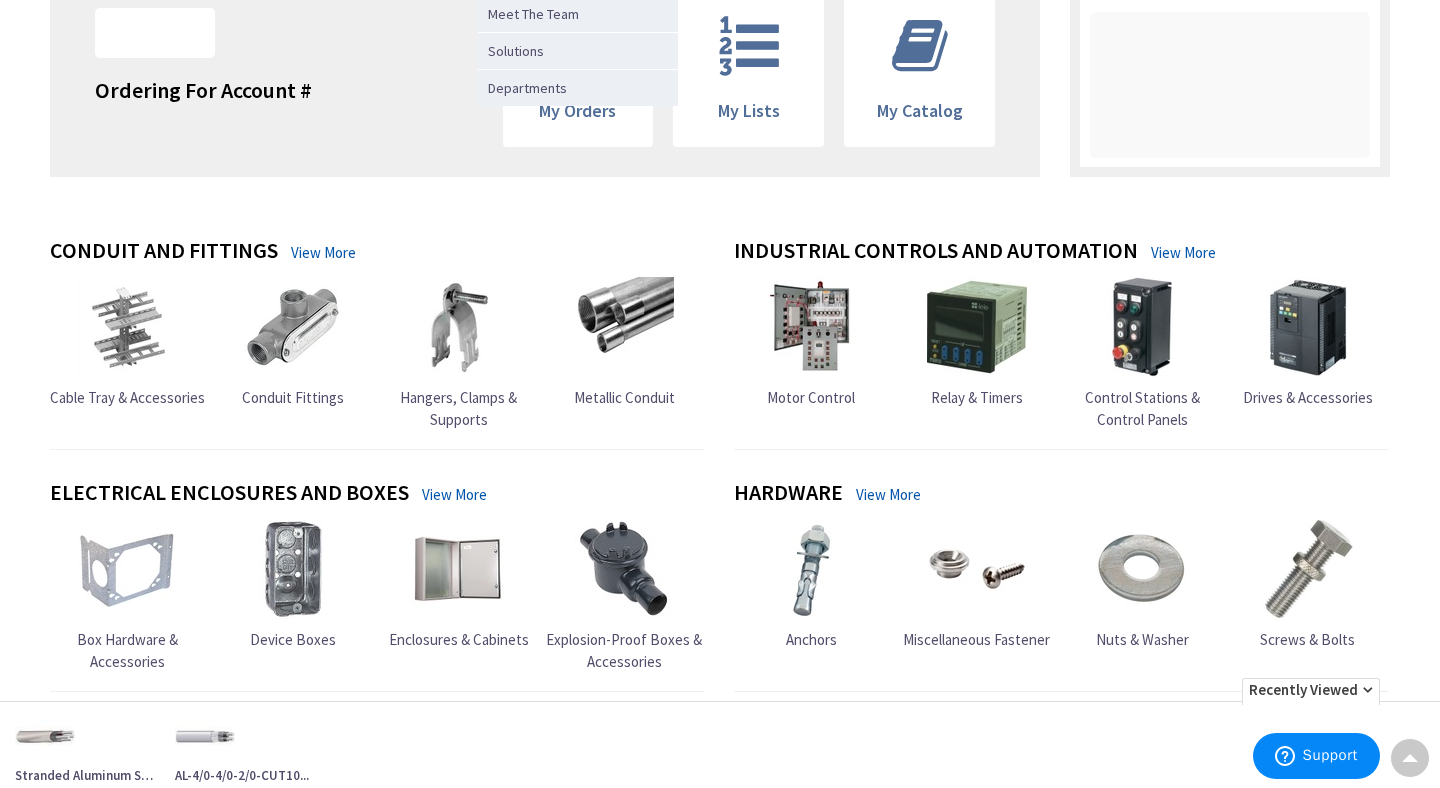 scroll, scrollTop: 51, scrollLeft: 0, axis: vertical 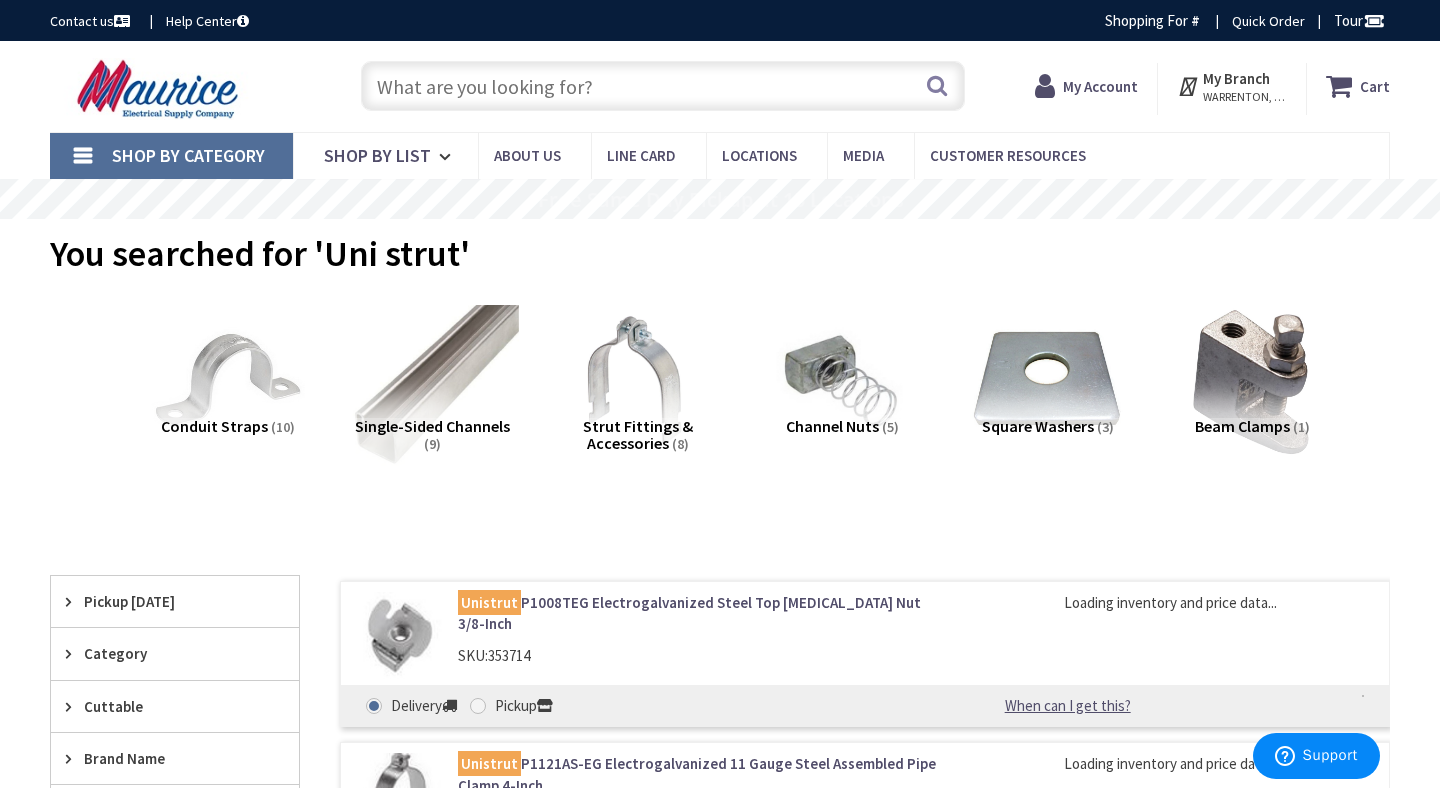 click at bounding box center [432, 379] 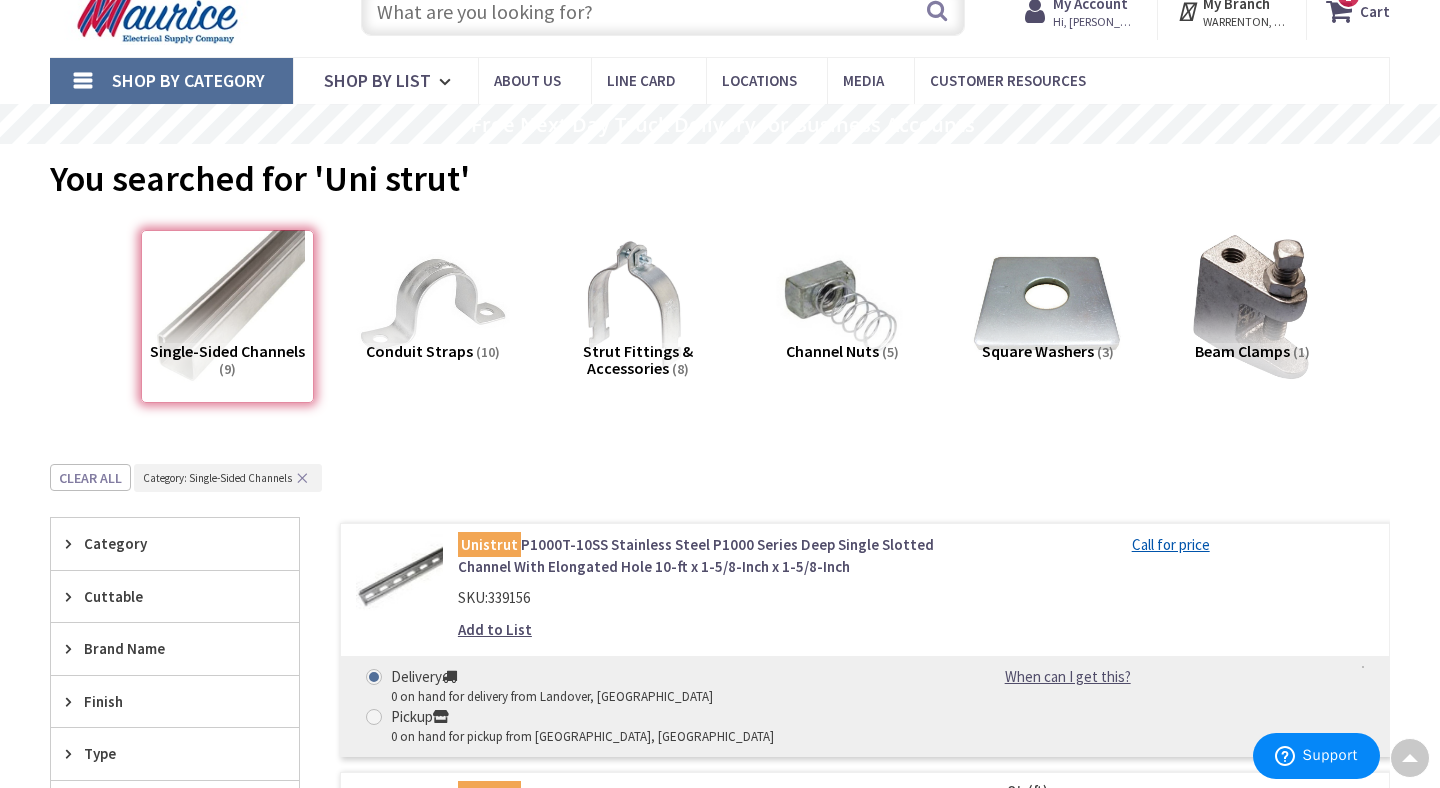 scroll, scrollTop: 0, scrollLeft: 0, axis: both 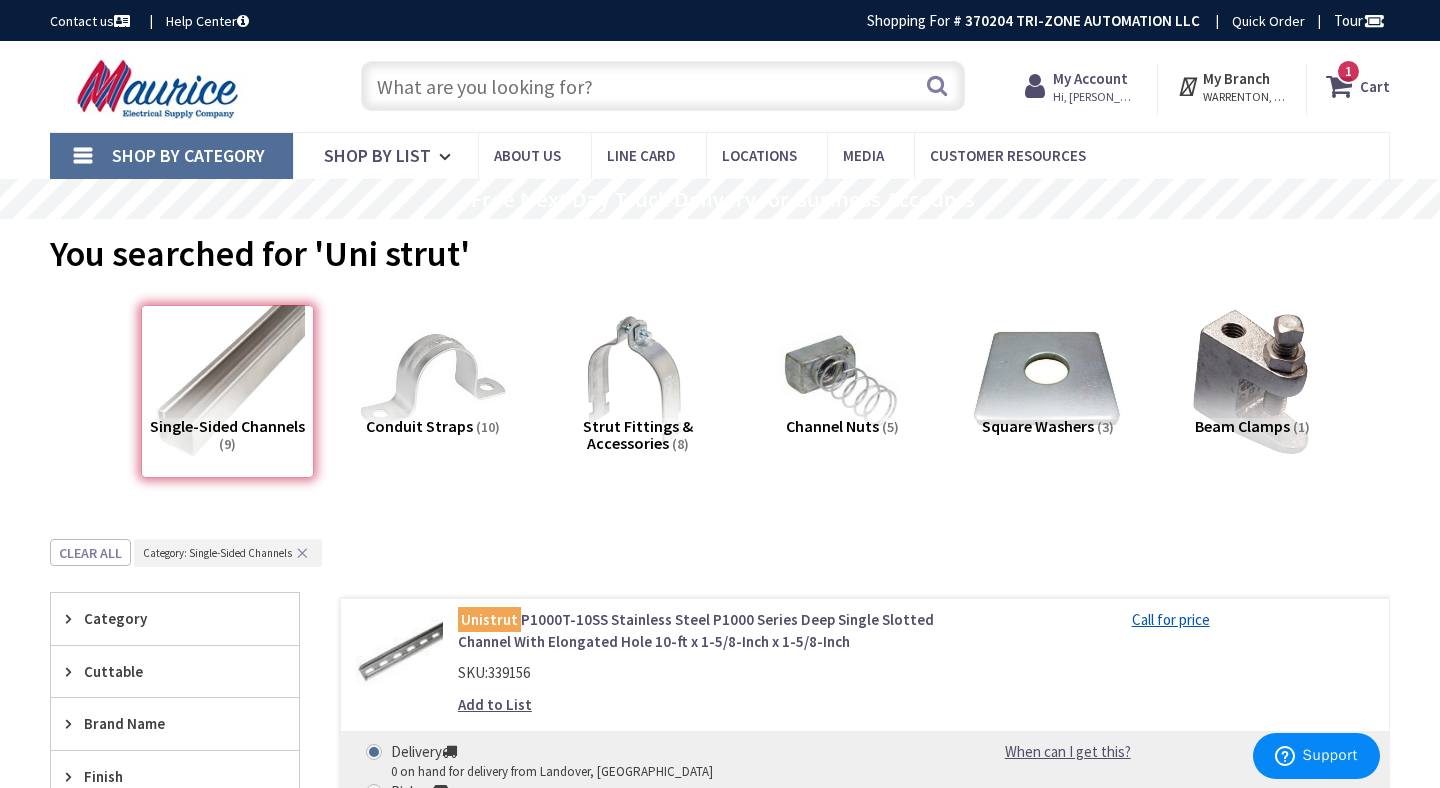 click at bounding box center (663, 86) 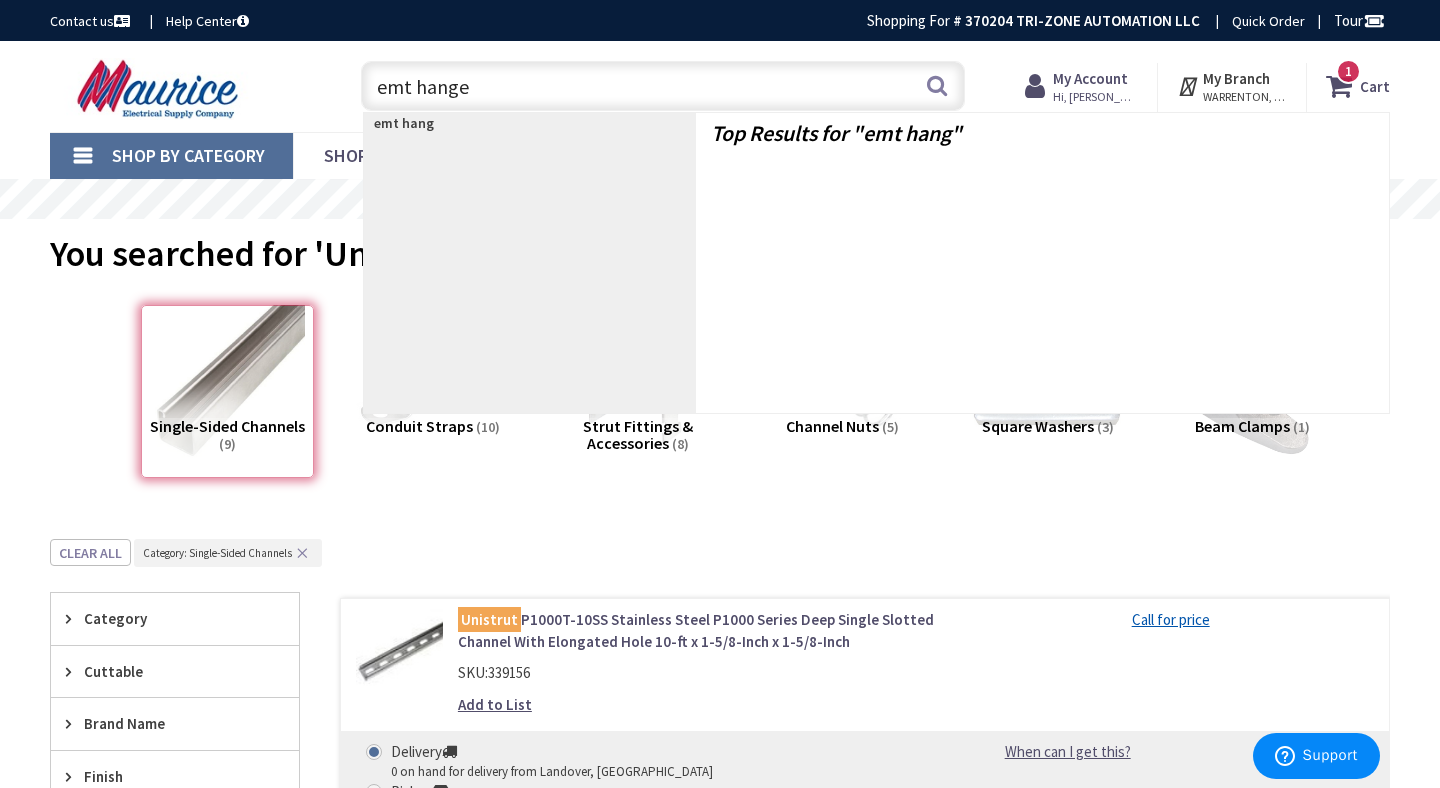 type on "emt hanger" 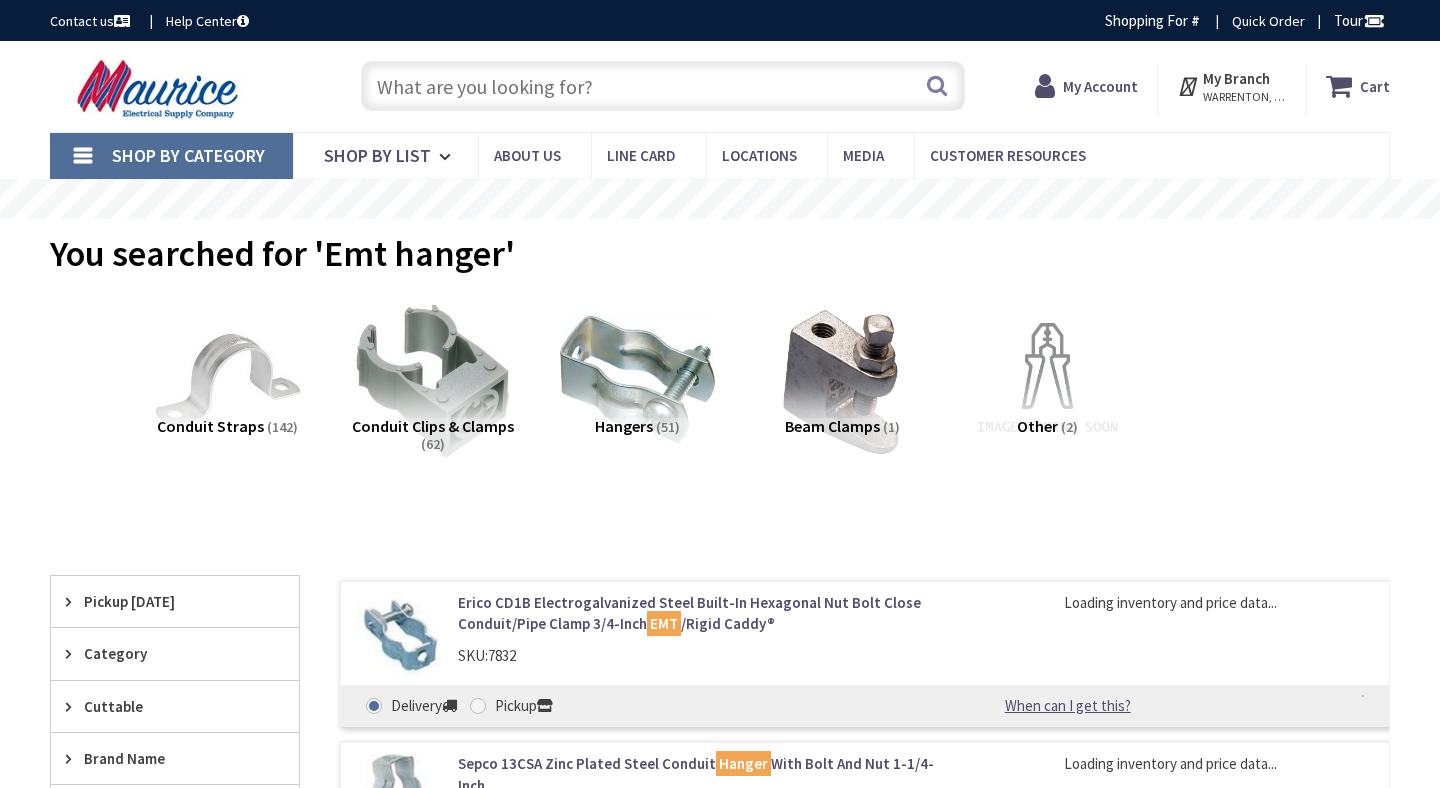 scroll, scrollTop: 0, scrollLeft: 0, axis: both 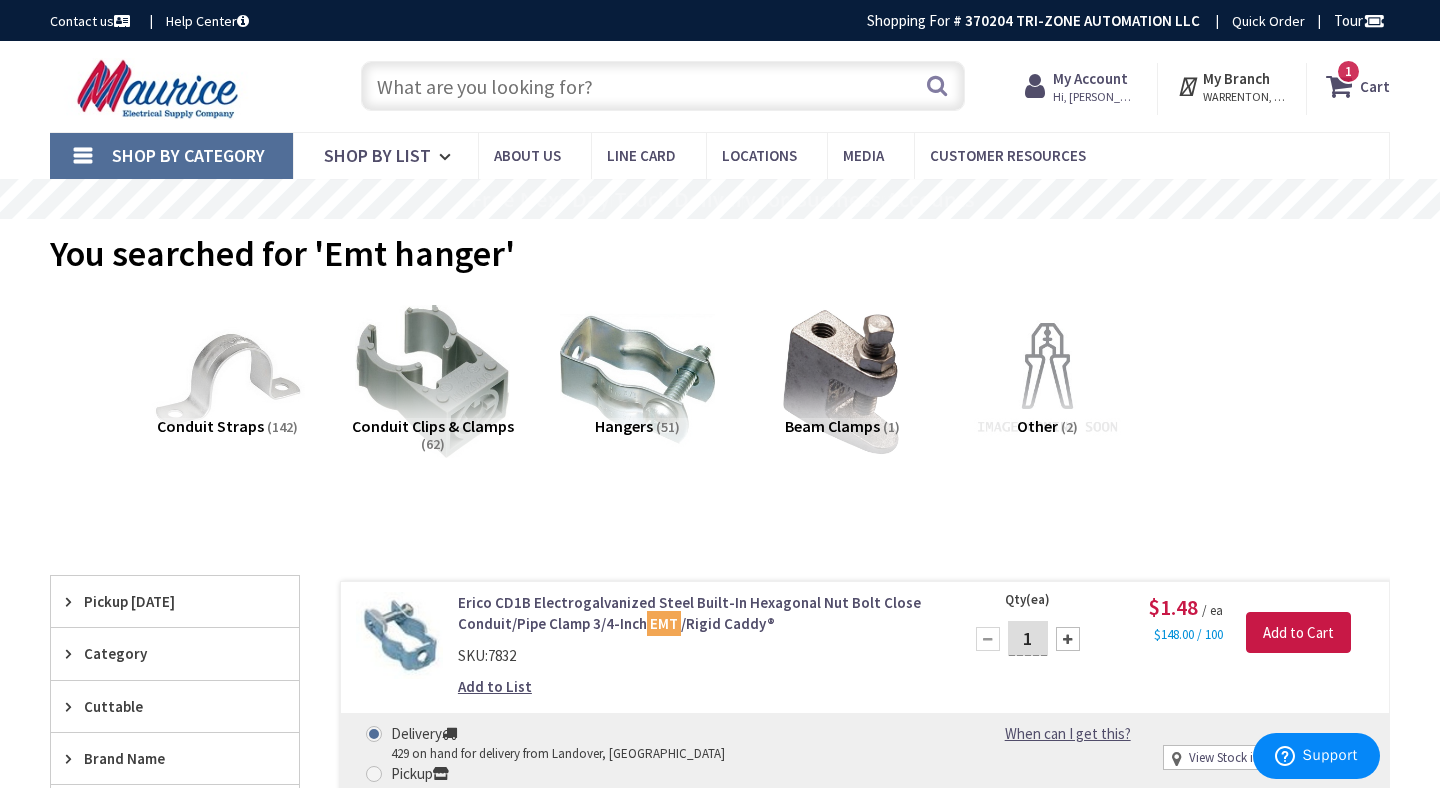 click at bounding box center (663, 86) 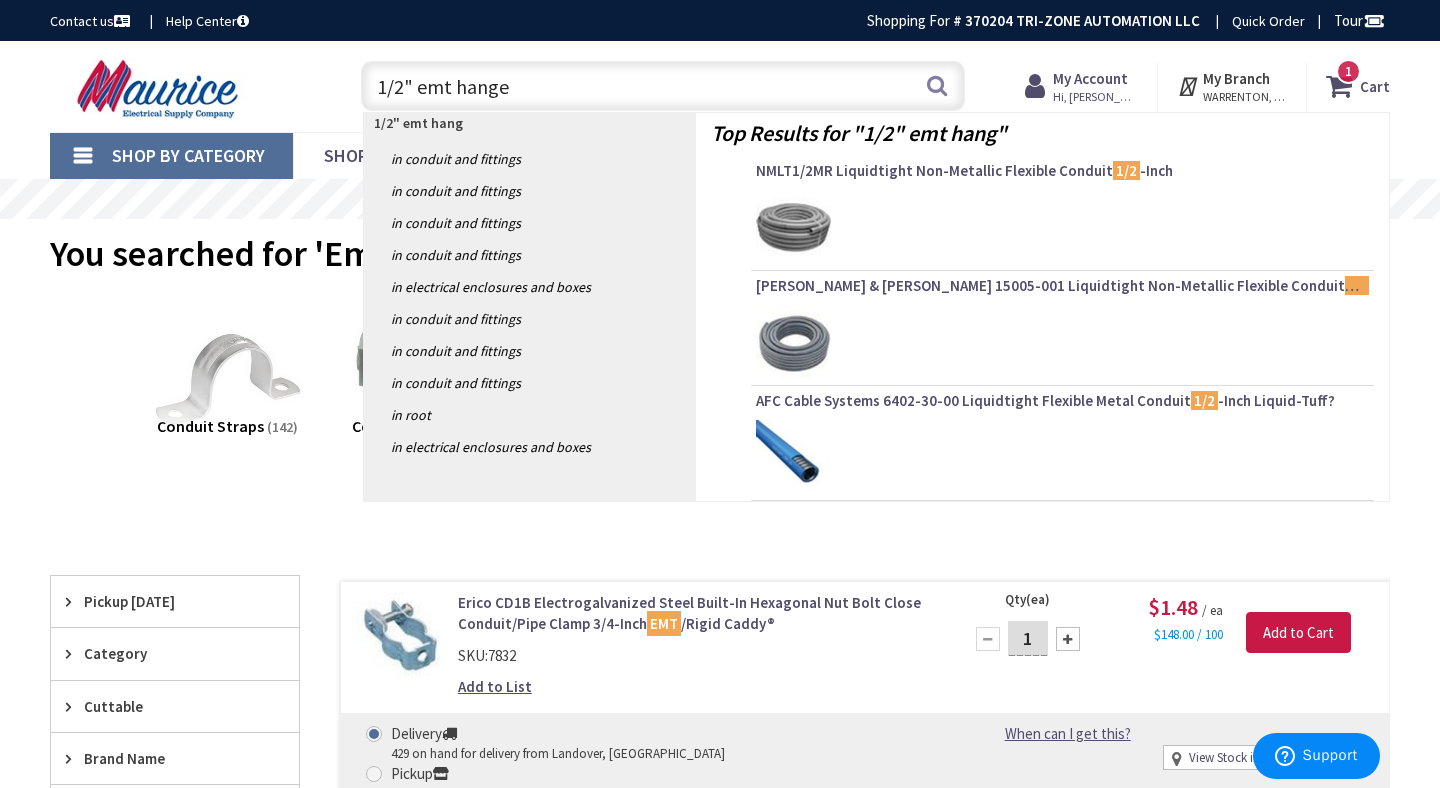 type on "1/2" emt hanger" 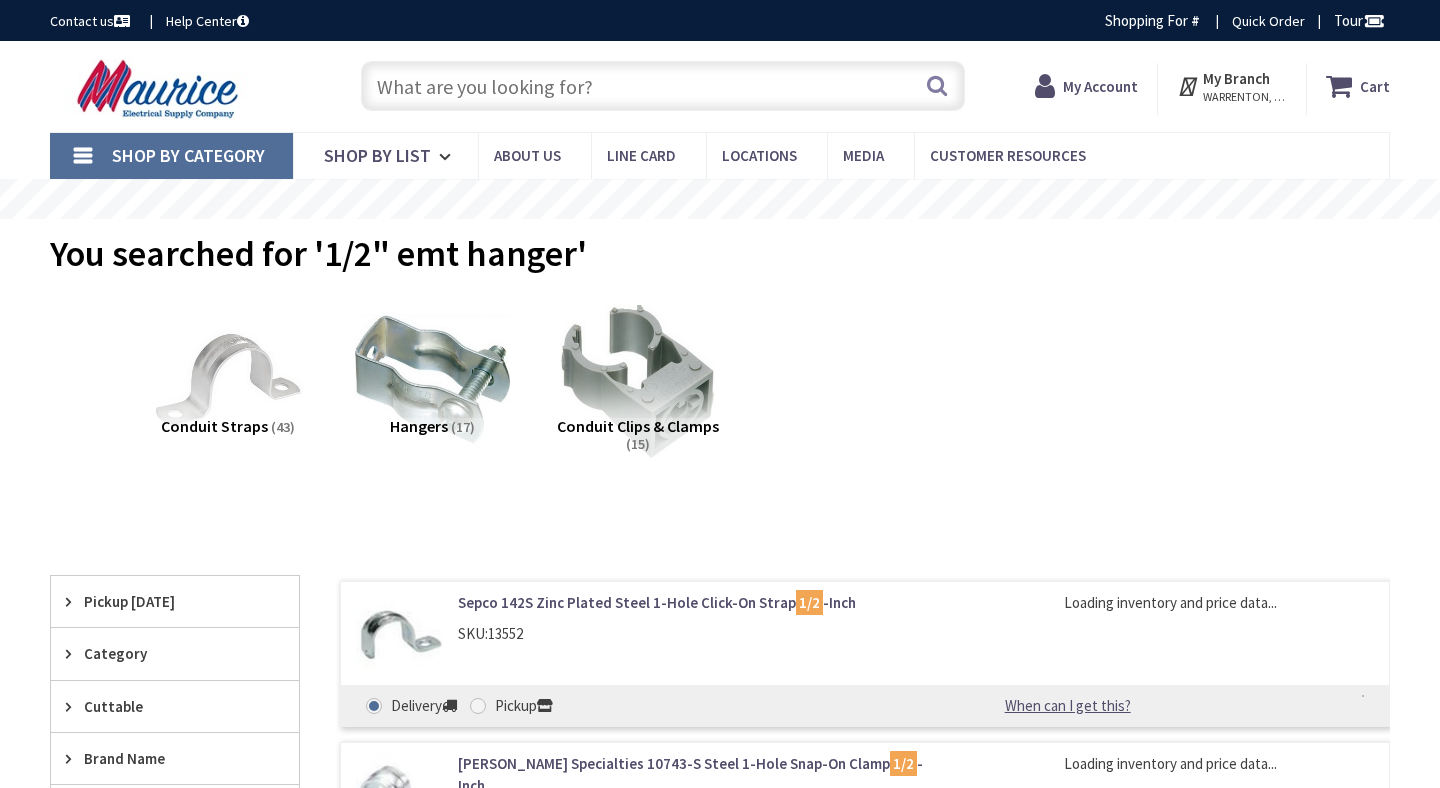 scroll, scrollTop: 0, scrollLeft: 0, axis: both 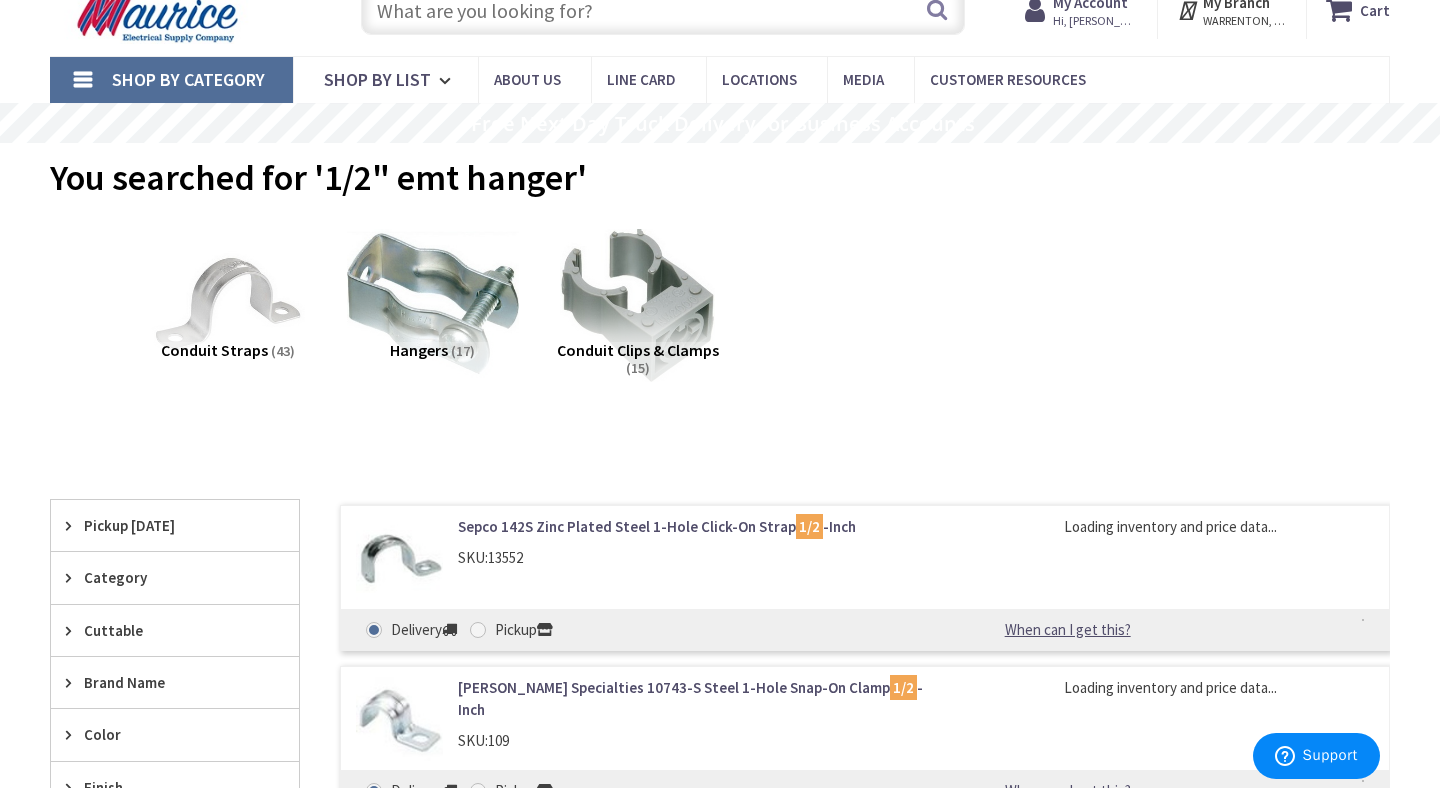 click at bounding box center [432, 303] 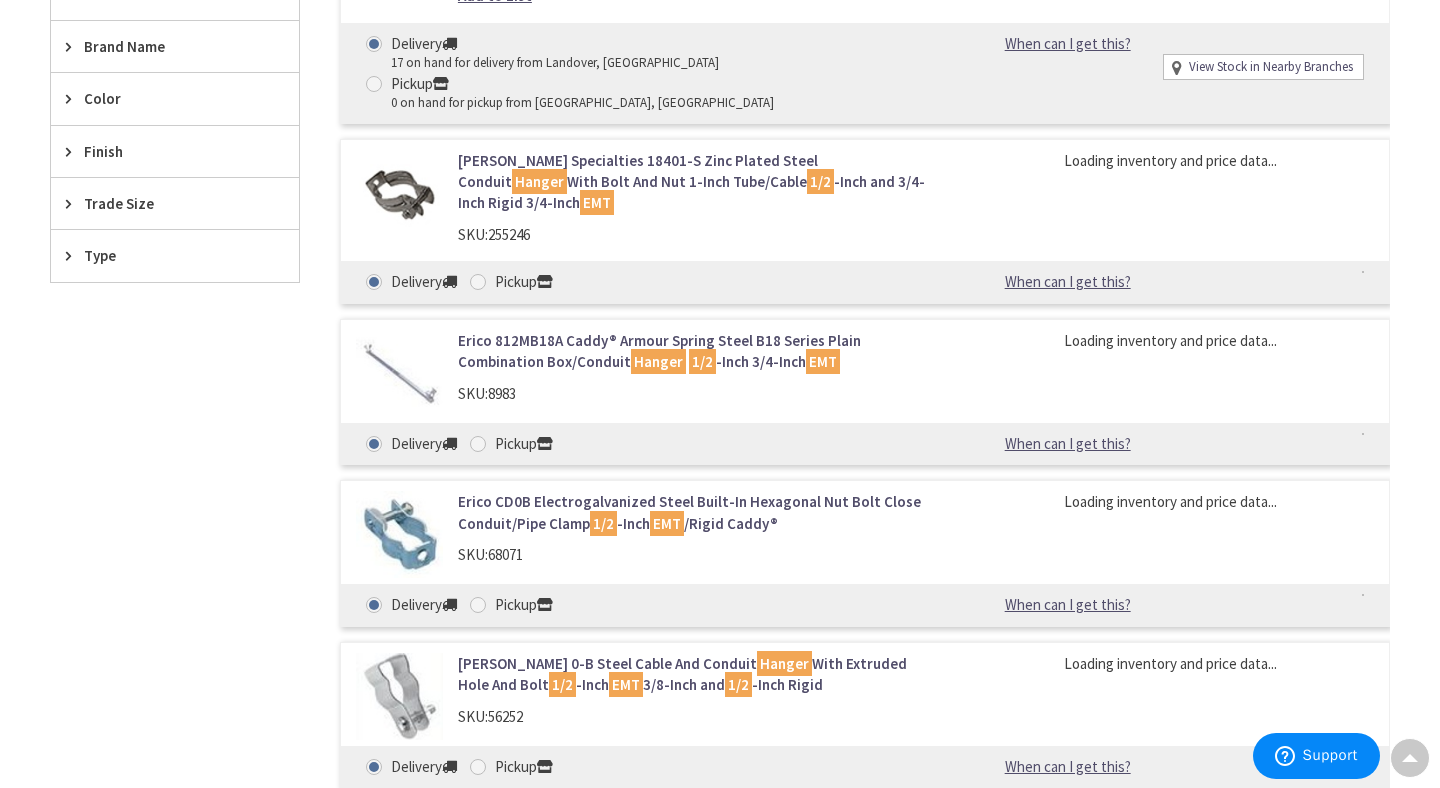scroll, scrollTop: 746, scrollLeft: 0, axis: vertical 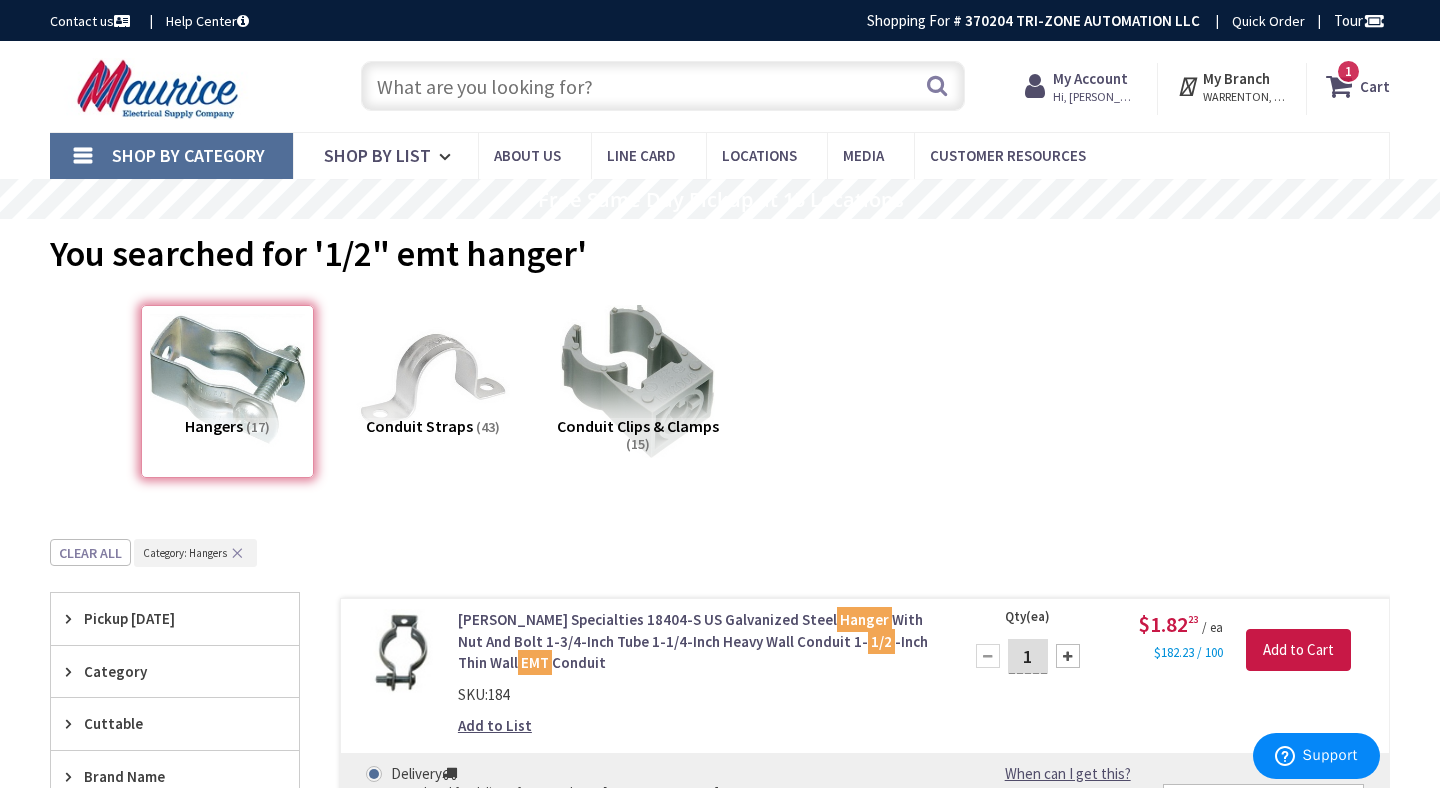 click at bounding box center (663, 86) 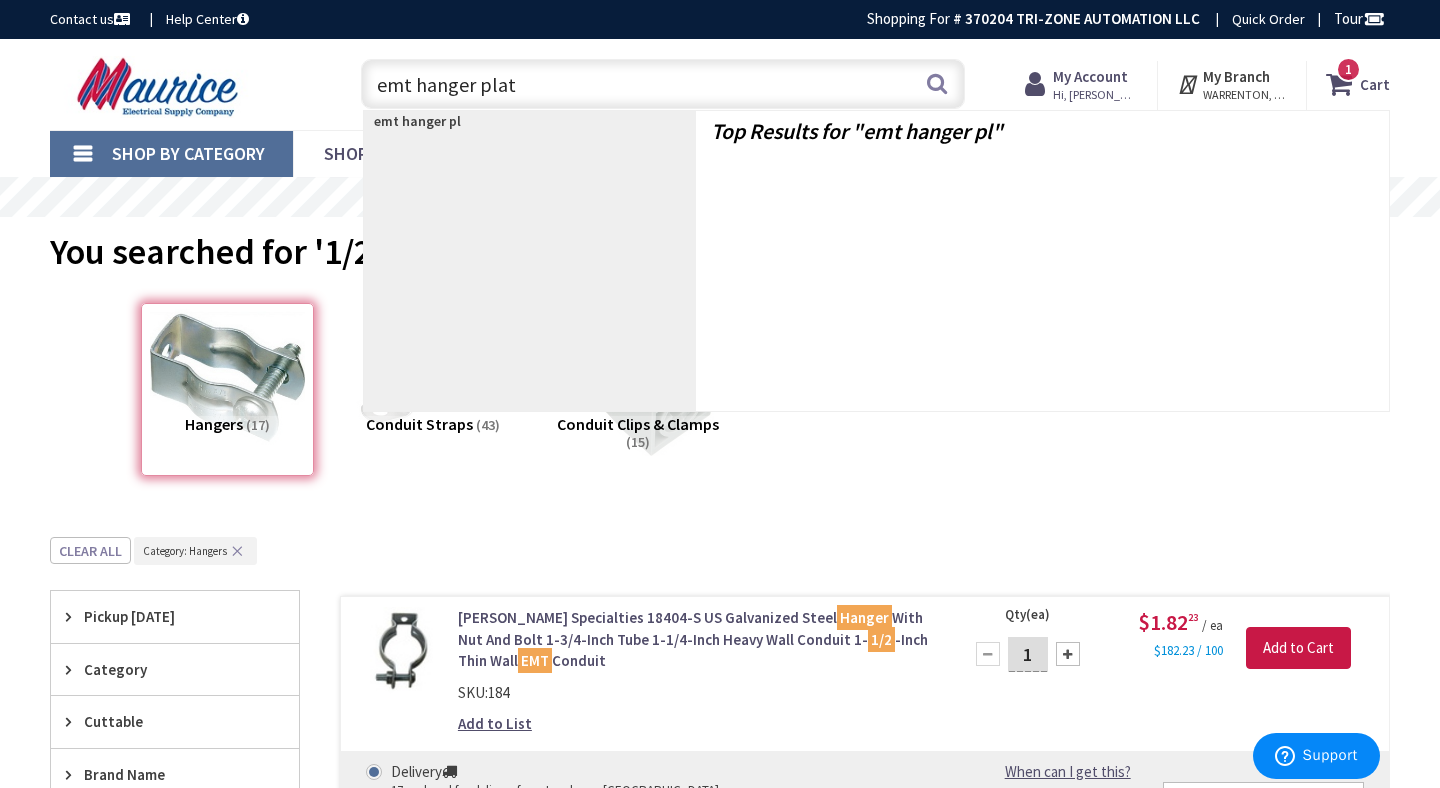 type on "emt hanger plate" 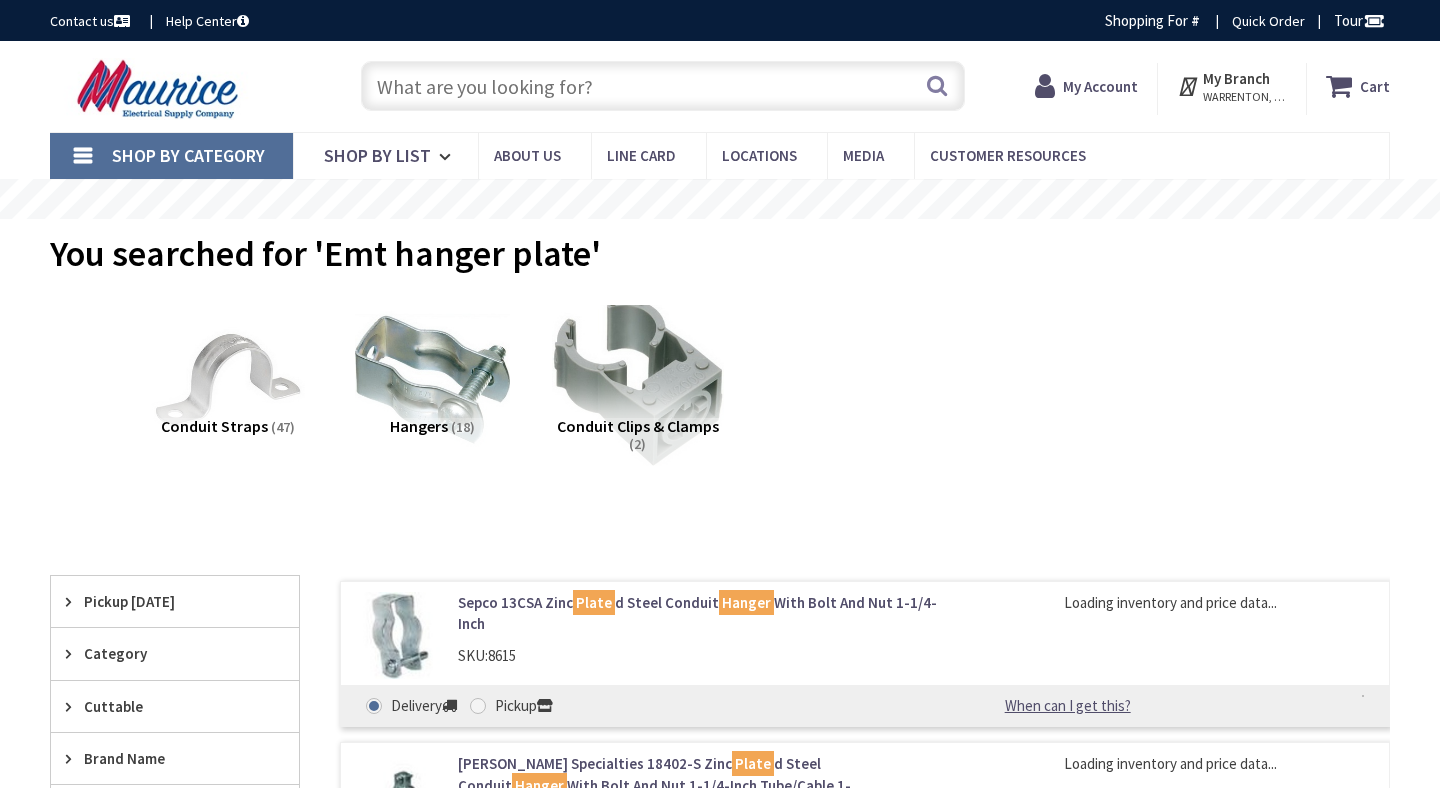 scroll, scrollTop: 238, scrollLeft: 0, axis: vertical 